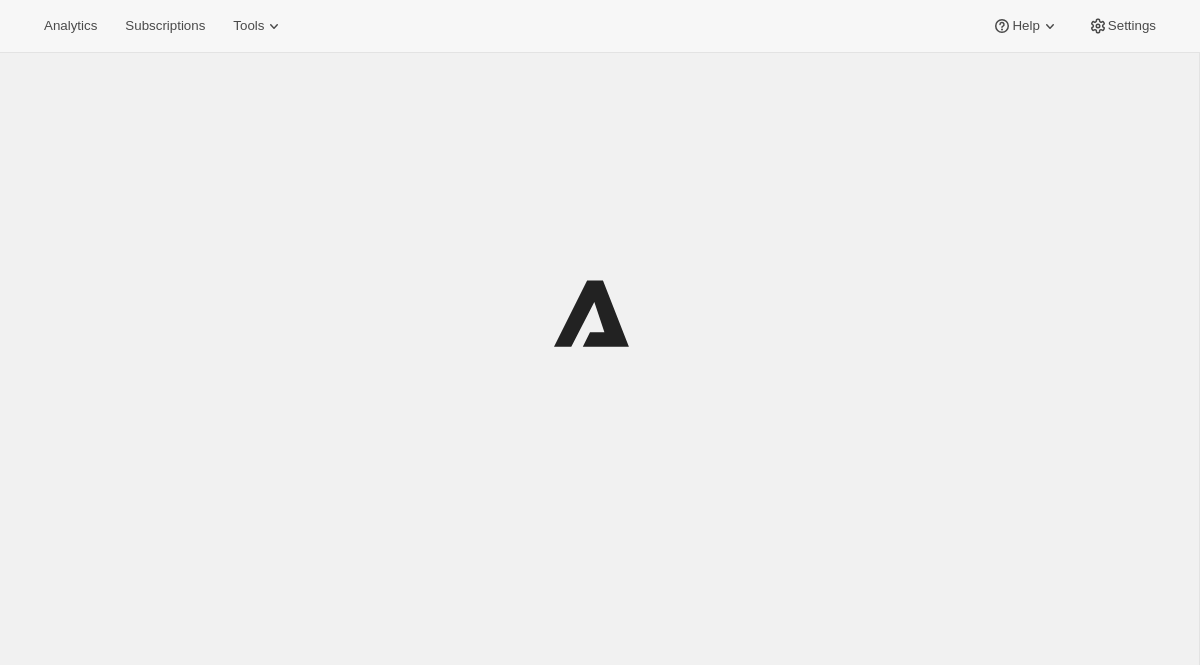 scroll, scrollTop: 0, scrollLeft: 0, axis: both 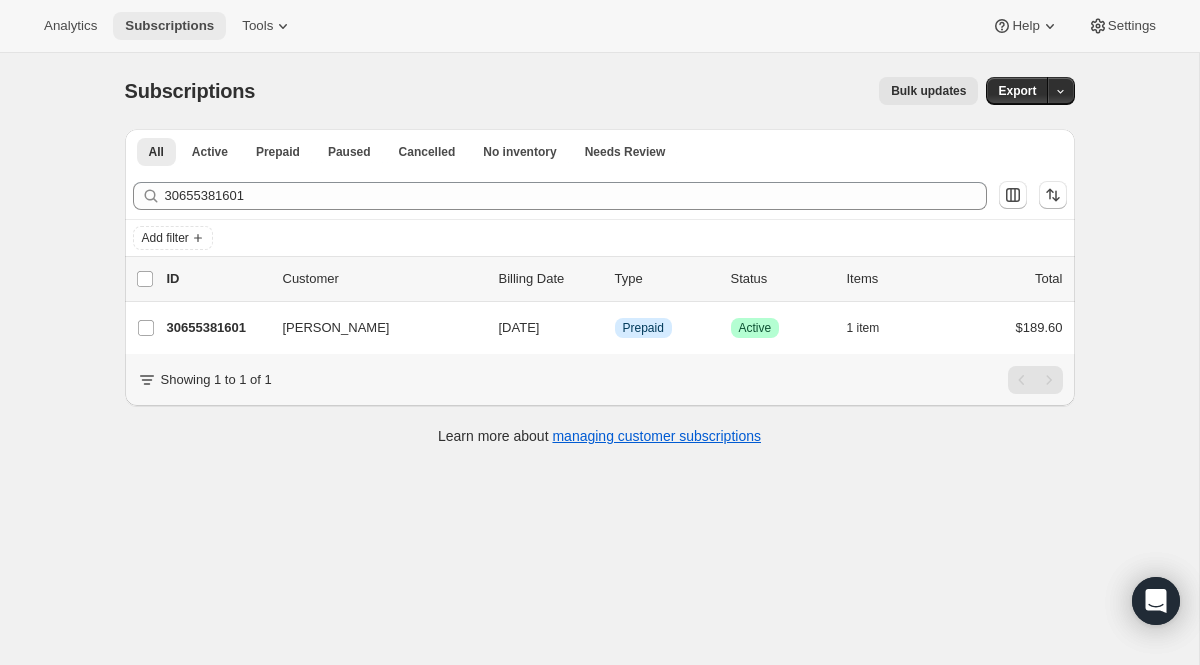 click on "Subscriptions" at bounding box center (169, 26) 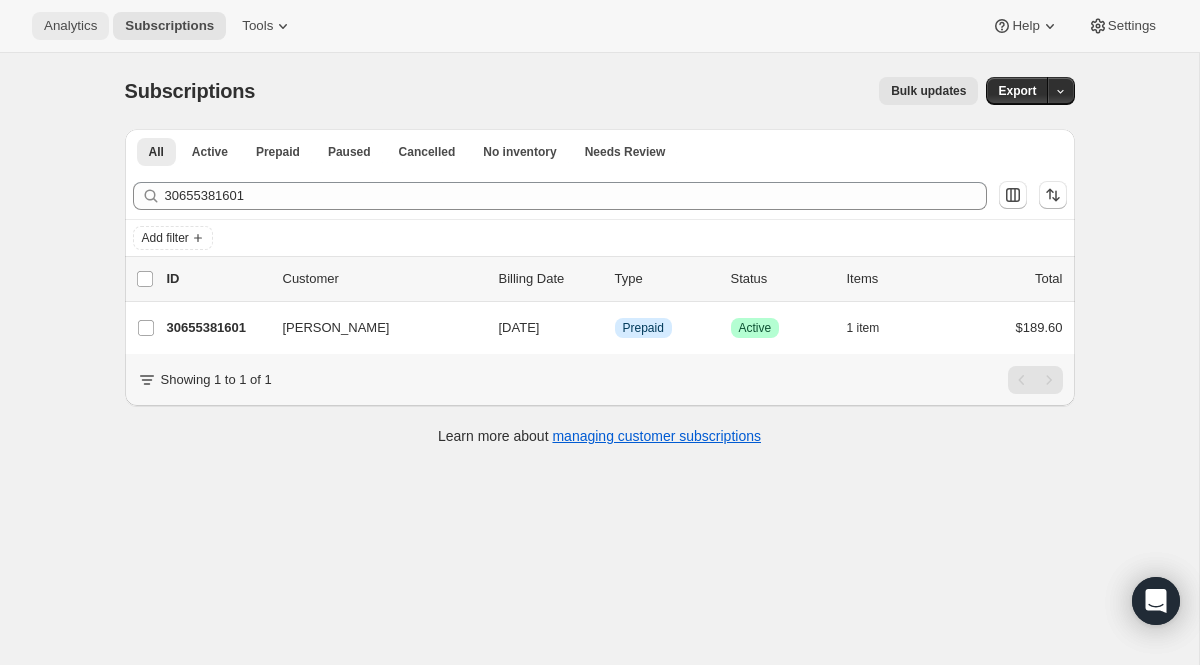 click on "Analytics" at bounding box center (70, 26) 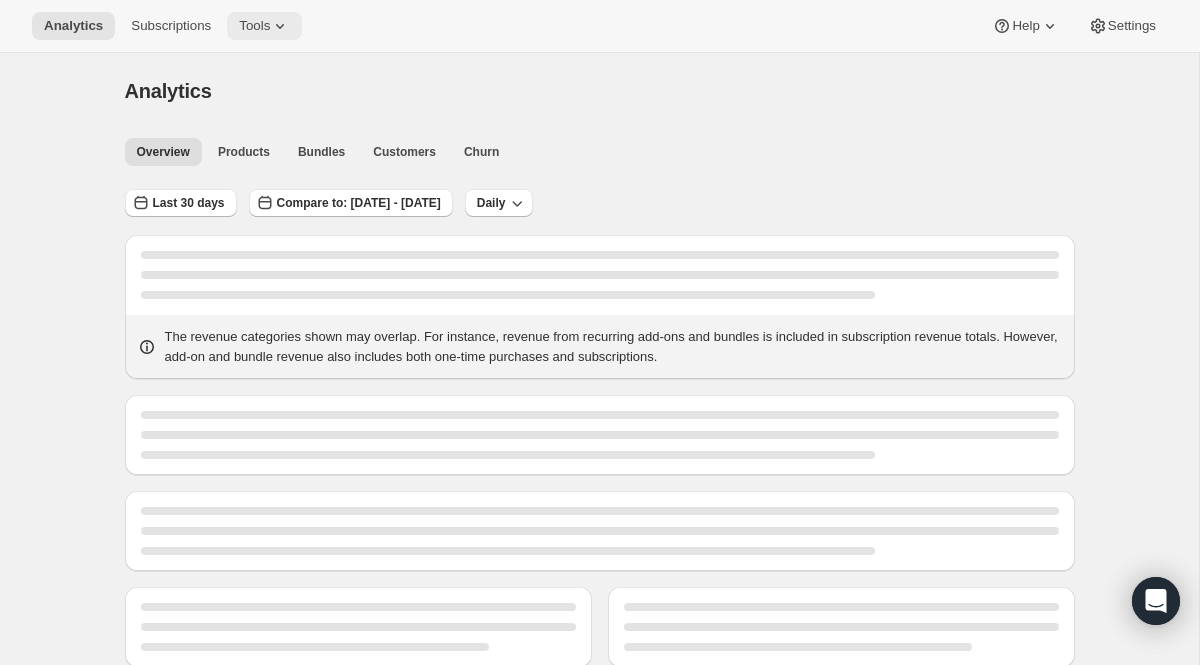 click on "Tools" at bounding box center [254, 26] 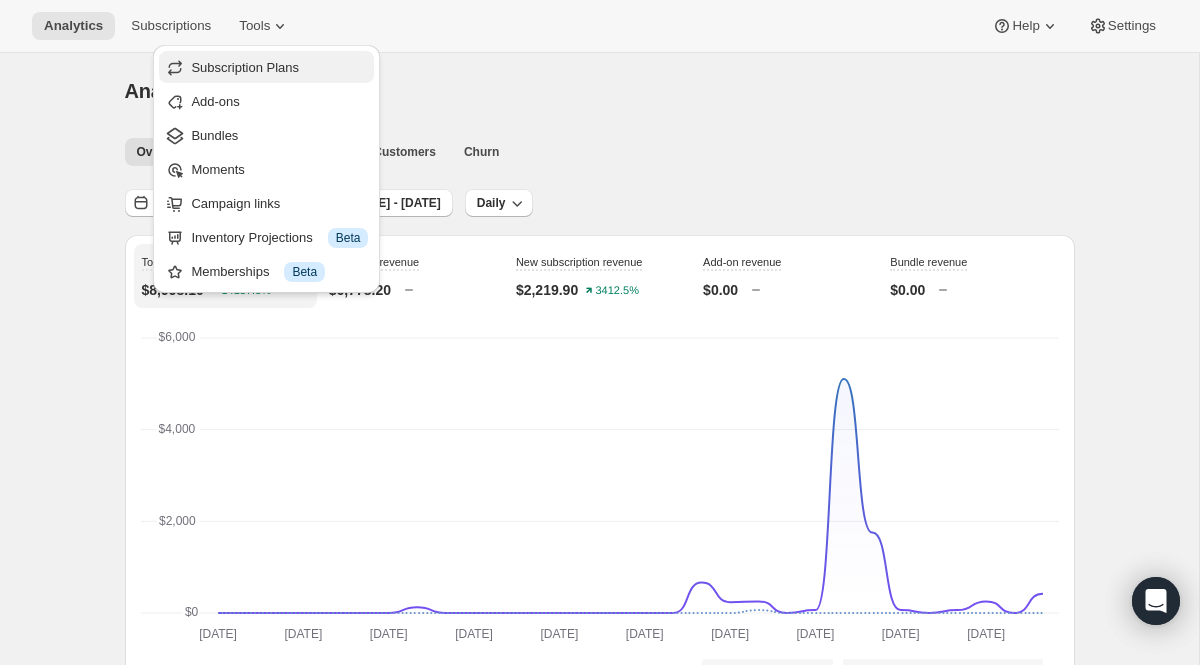 click on "Subscription Plans" at bounding box center [279, 68] 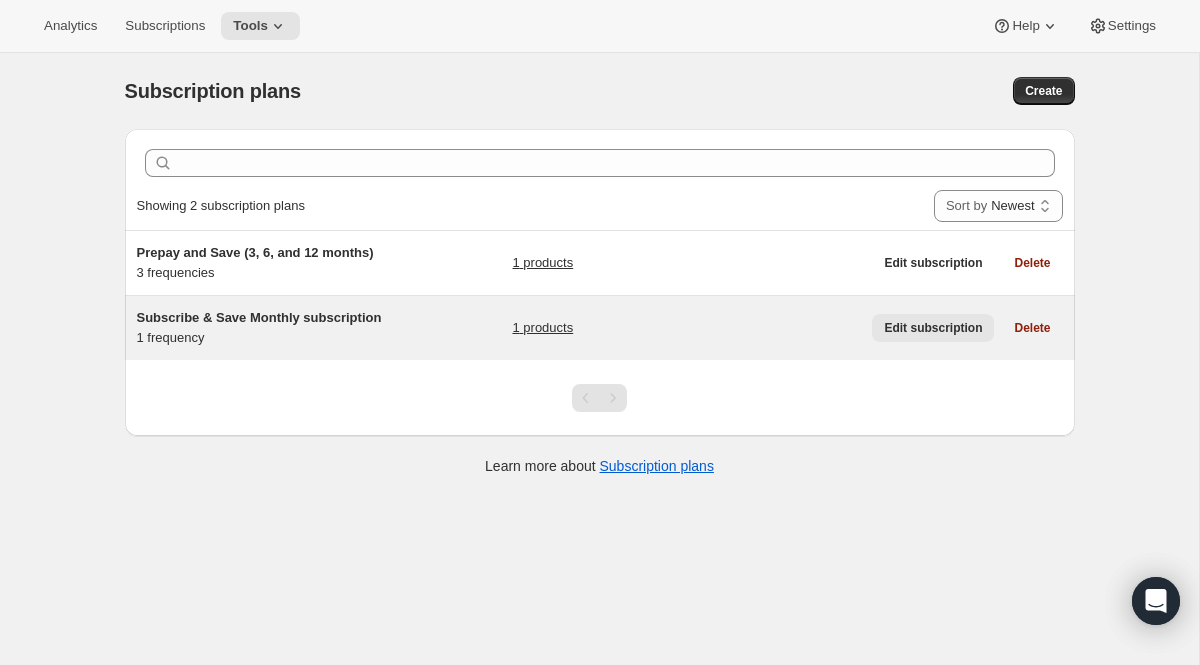 click on "Edit subscription" at bounding box center [933, 328] 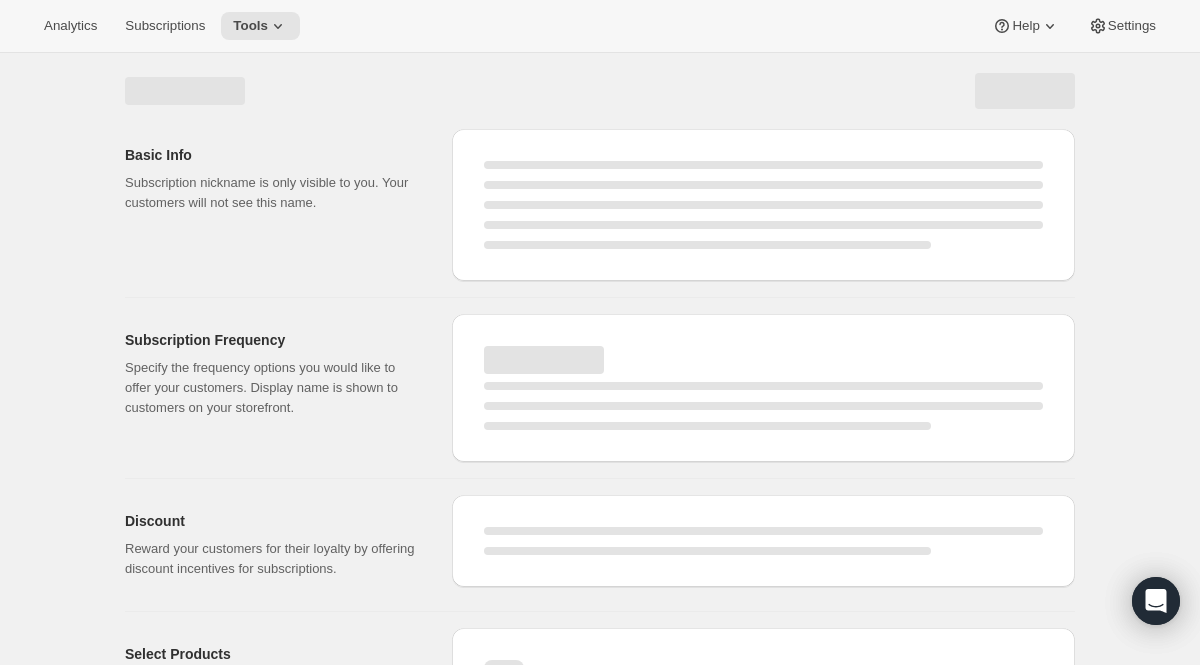 select on "WEEK" 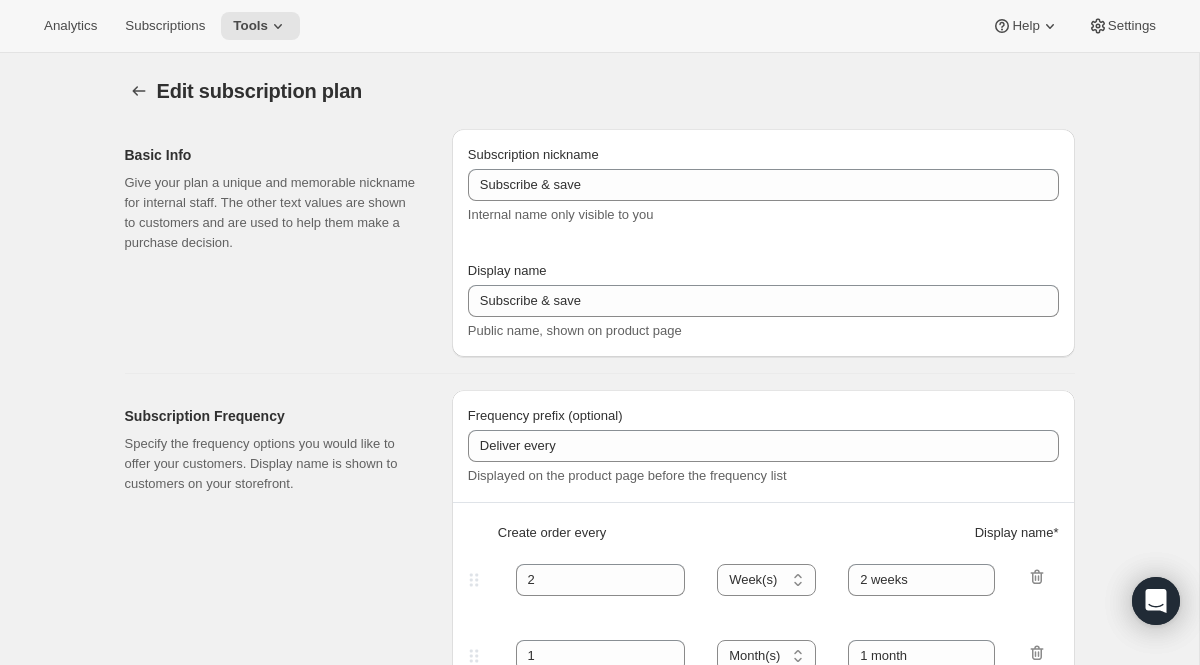 type on "Subscribe & Save Monthly subscription" 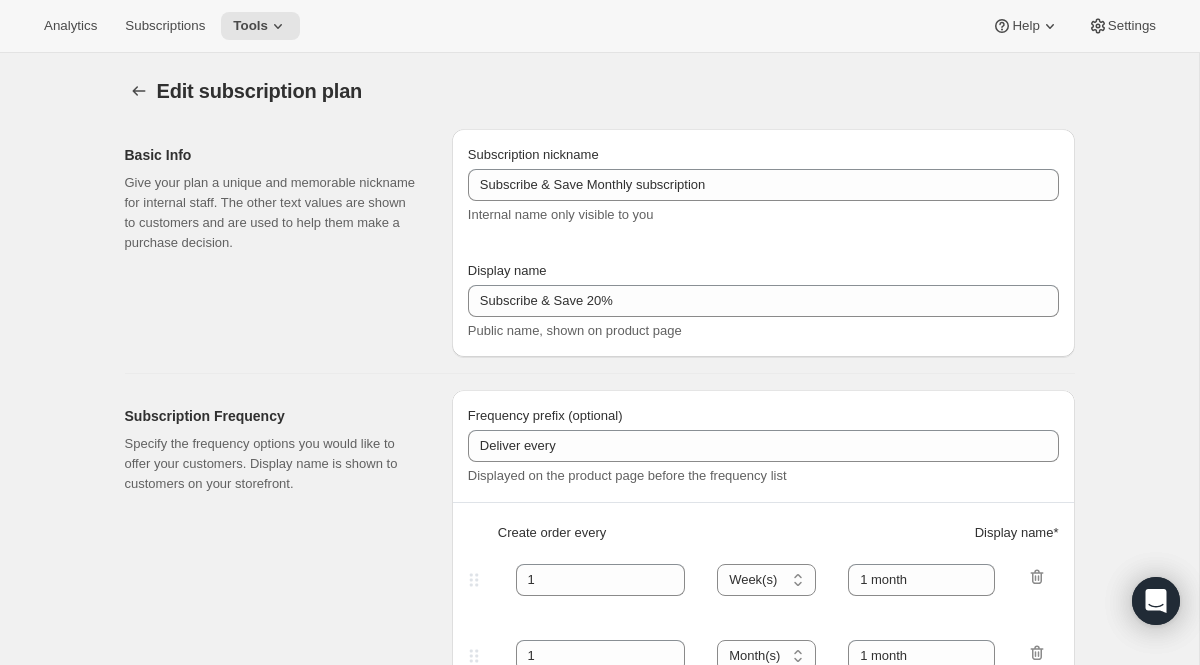 type on "20" 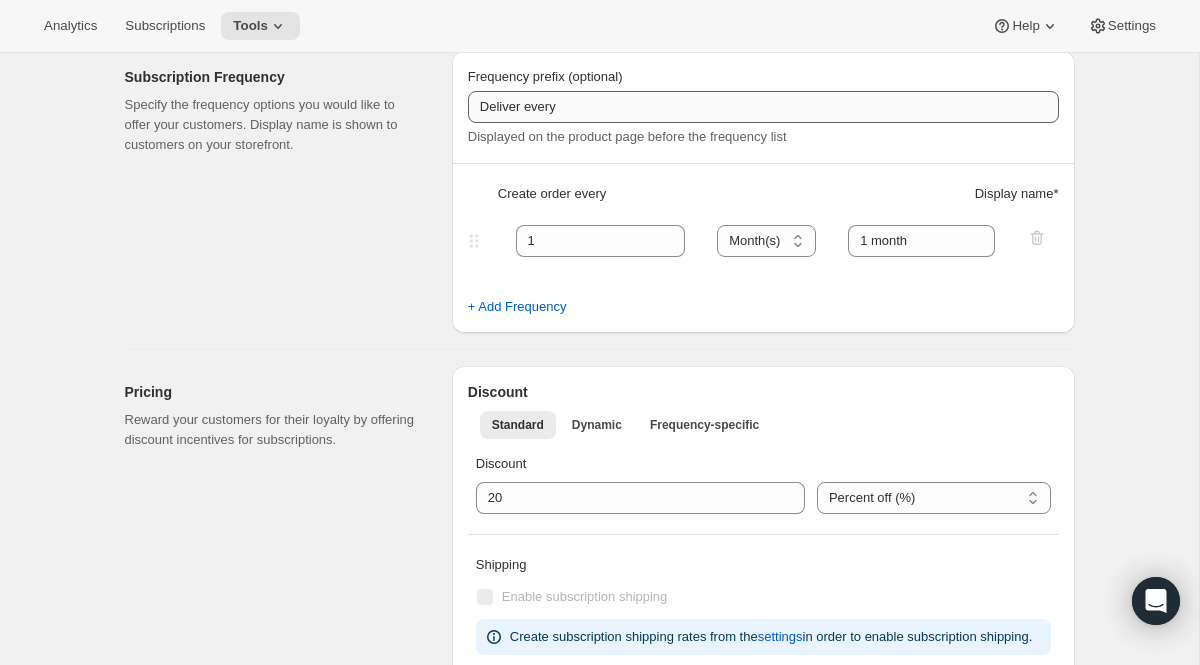 scroll, scrollTop: 450, scrollLeft: 0, axis: vertical 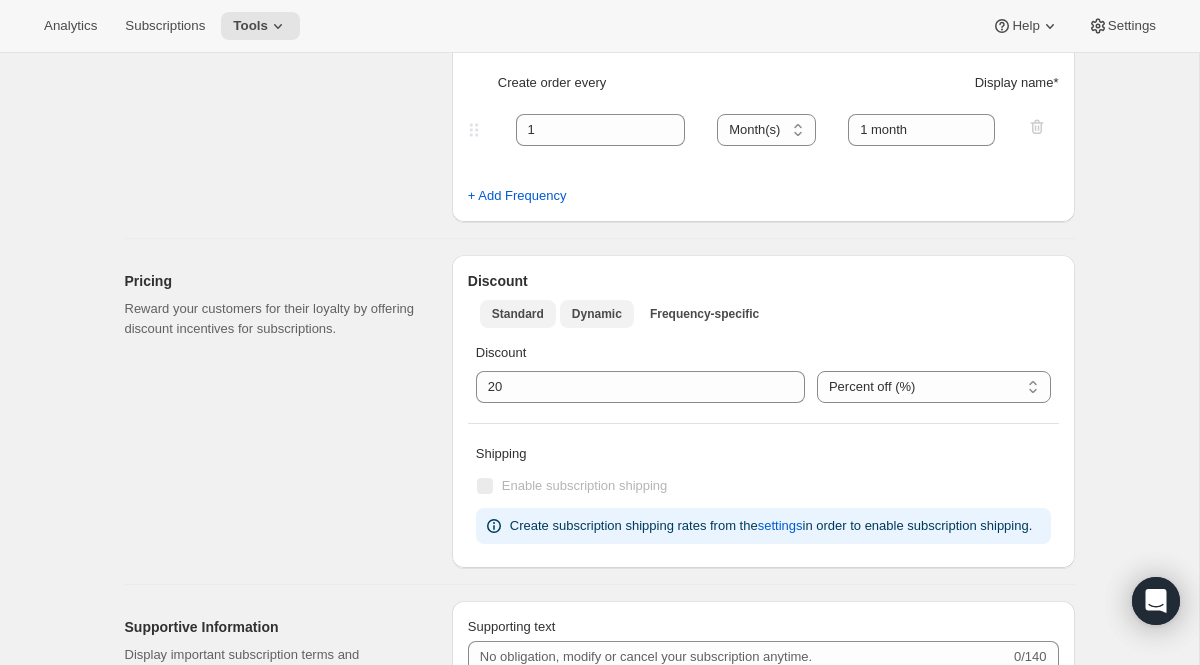 click on "Dynamic" at bounding box center [597, 314] 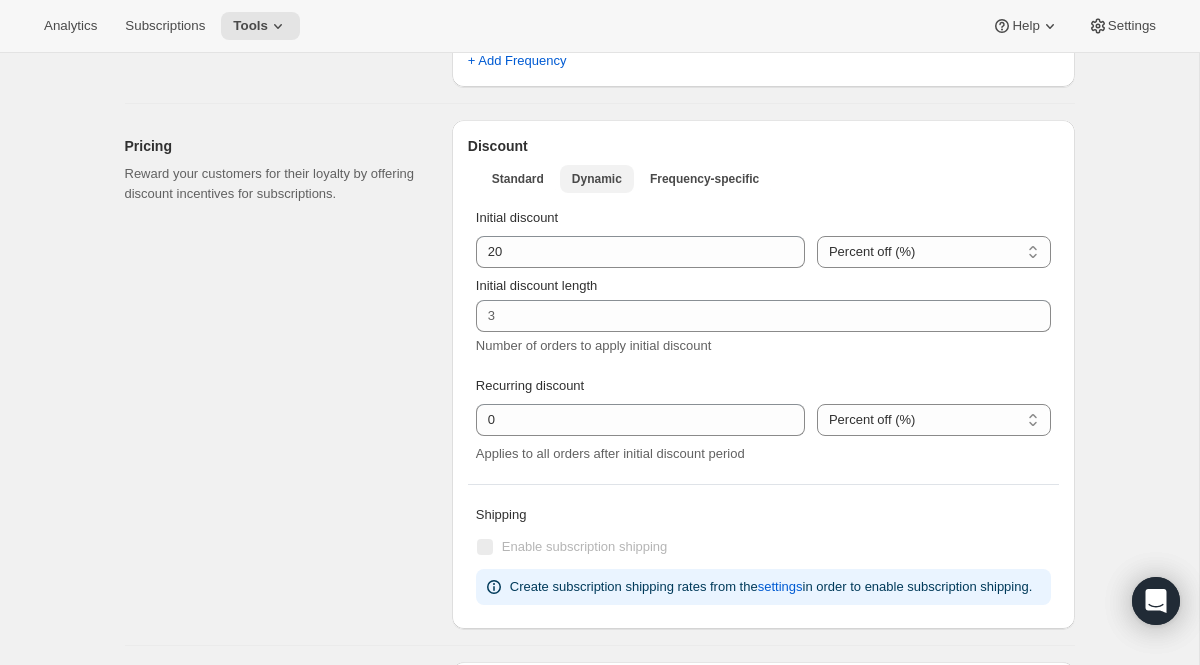 scroll, scrollTop: 579, scrollLeft: 0, axis: vertical 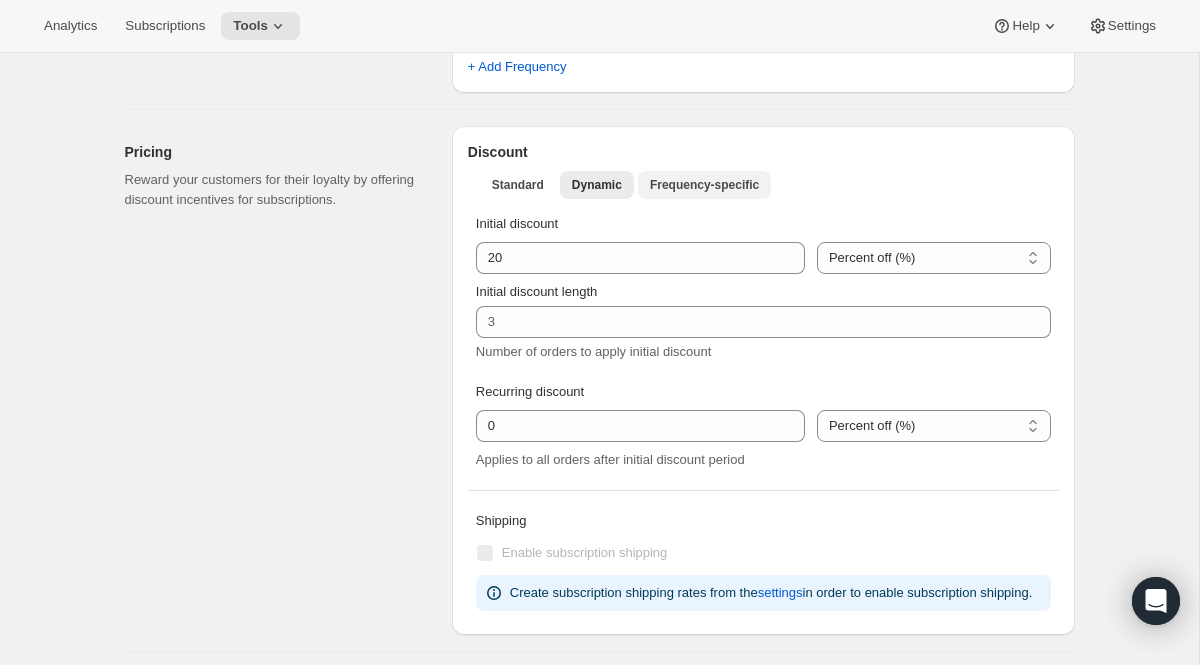 click on "Frequency-specific" at bounding box center (704, 185) 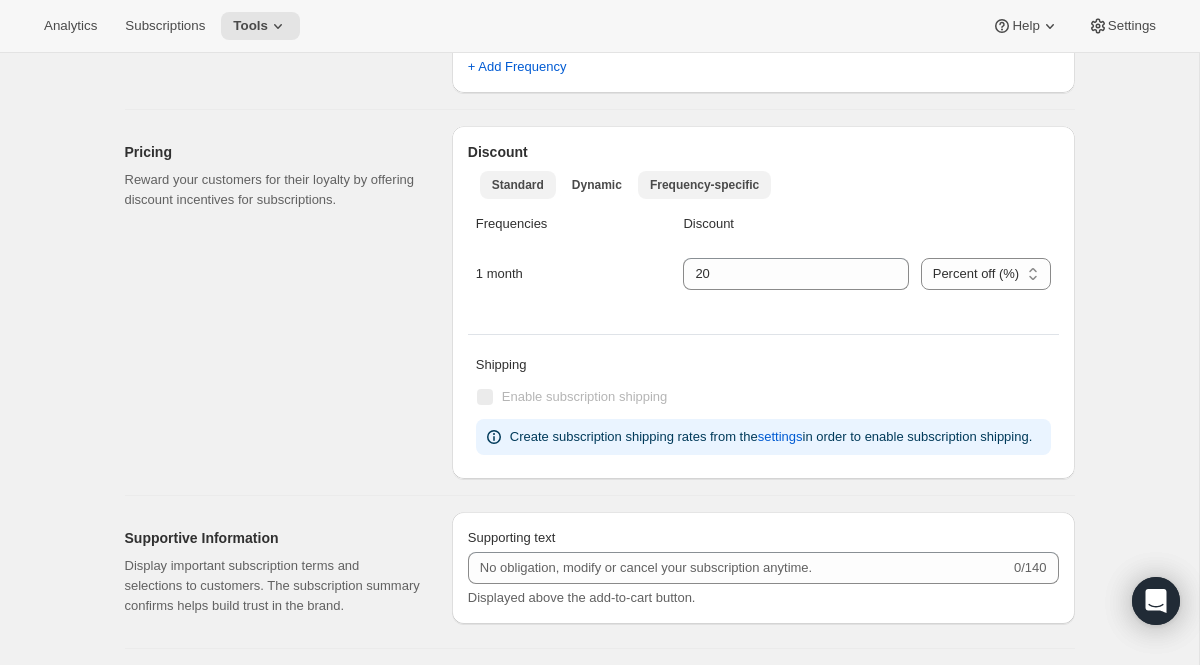 click on "Standard" at bounding box center (518, 185) 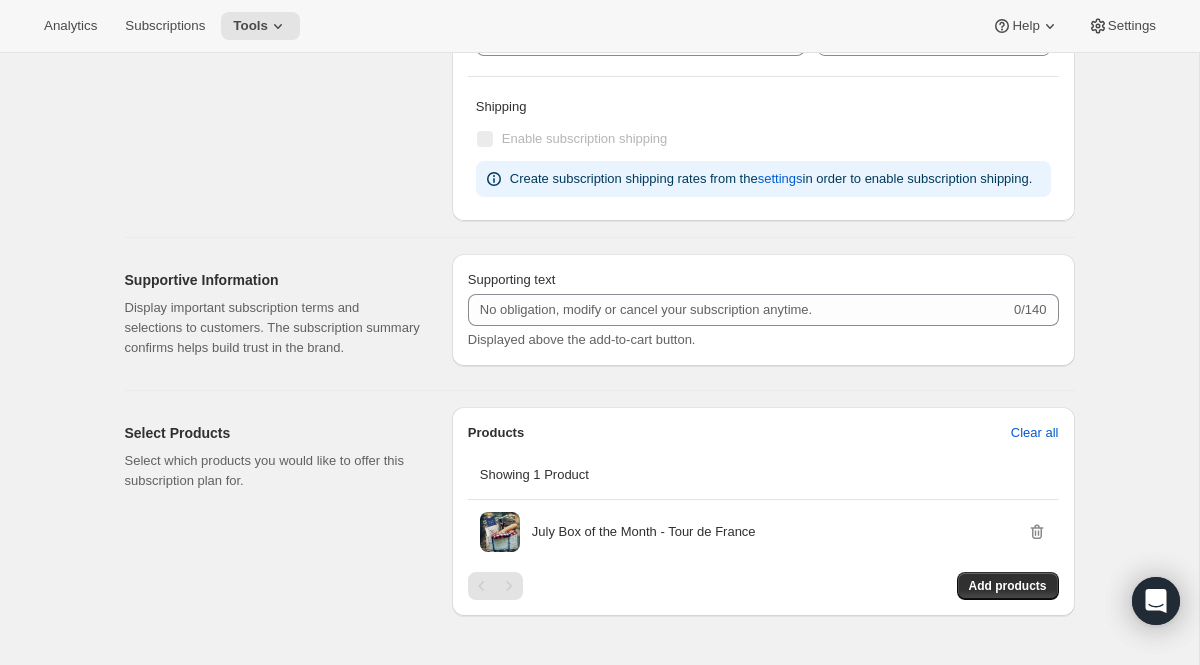 scroll, scrollTop: 867, scrollLeft: 0, axis: vertical 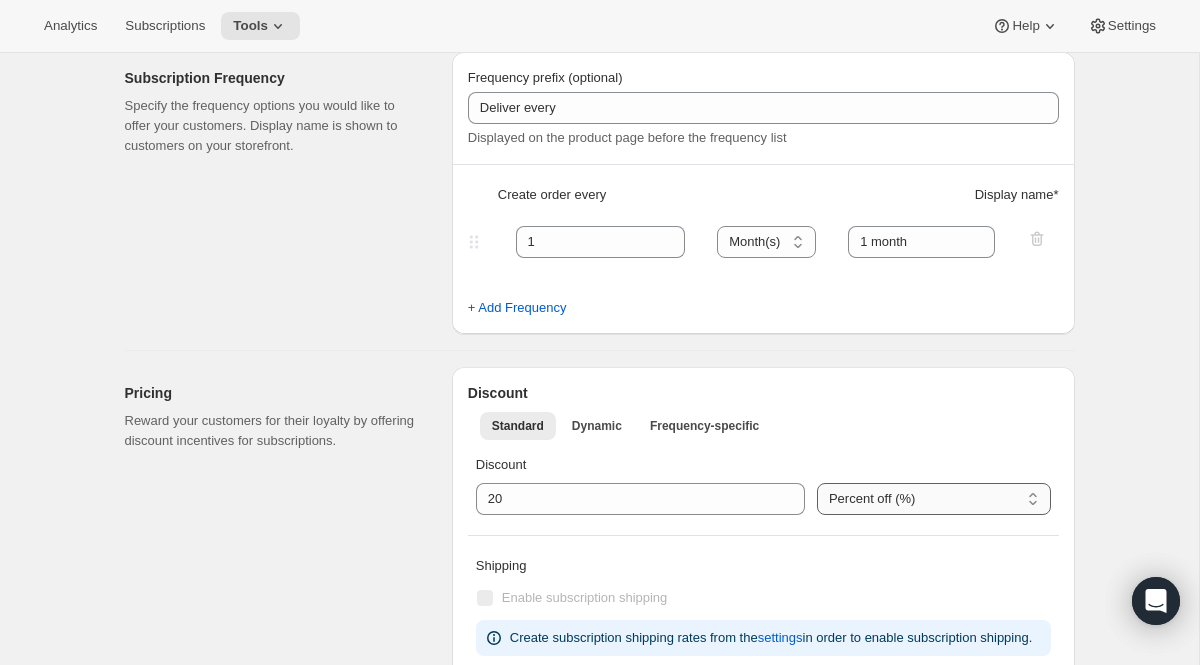 click on "Percent off (%) US Dollars off ($)" at bounding box center [934, 499] 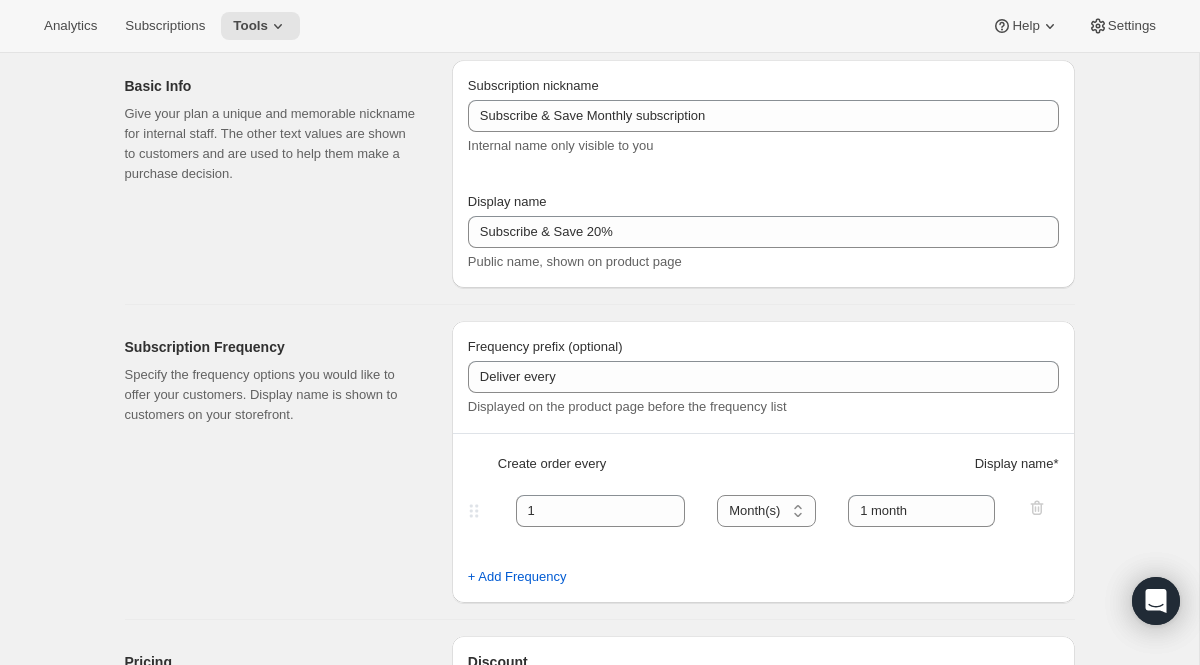 scroll, scrollTop: 0, scrollLeft: 0, axis: both 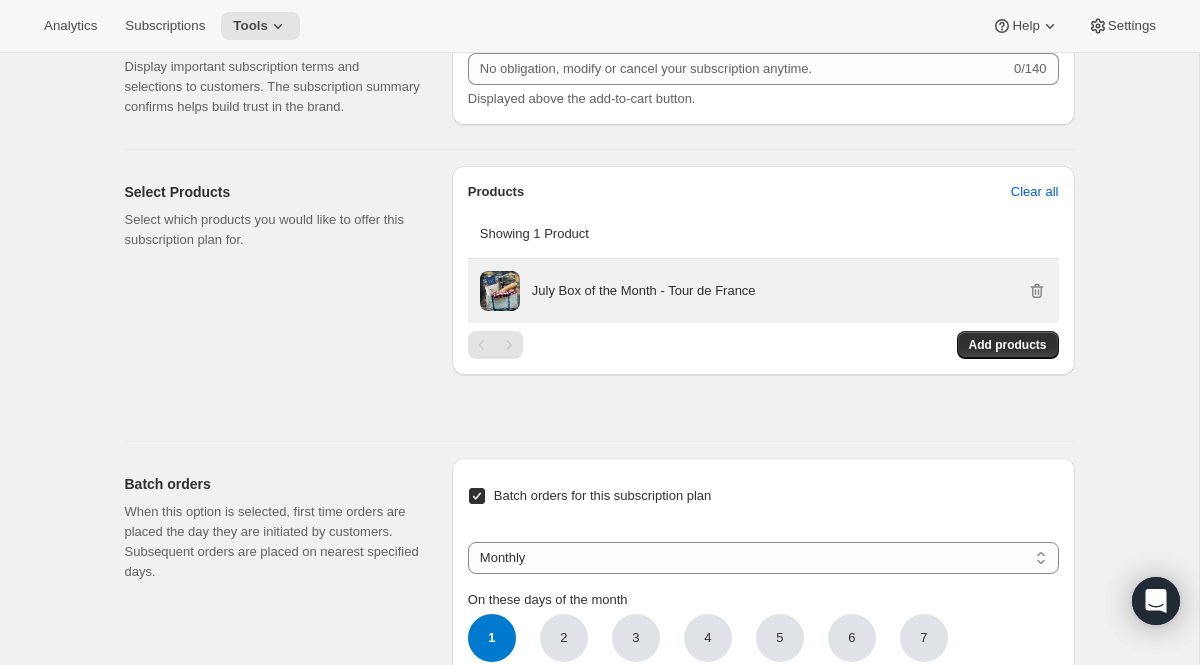 click on "July Box of the Month - Tour de France" at bounding box center [644, 291] 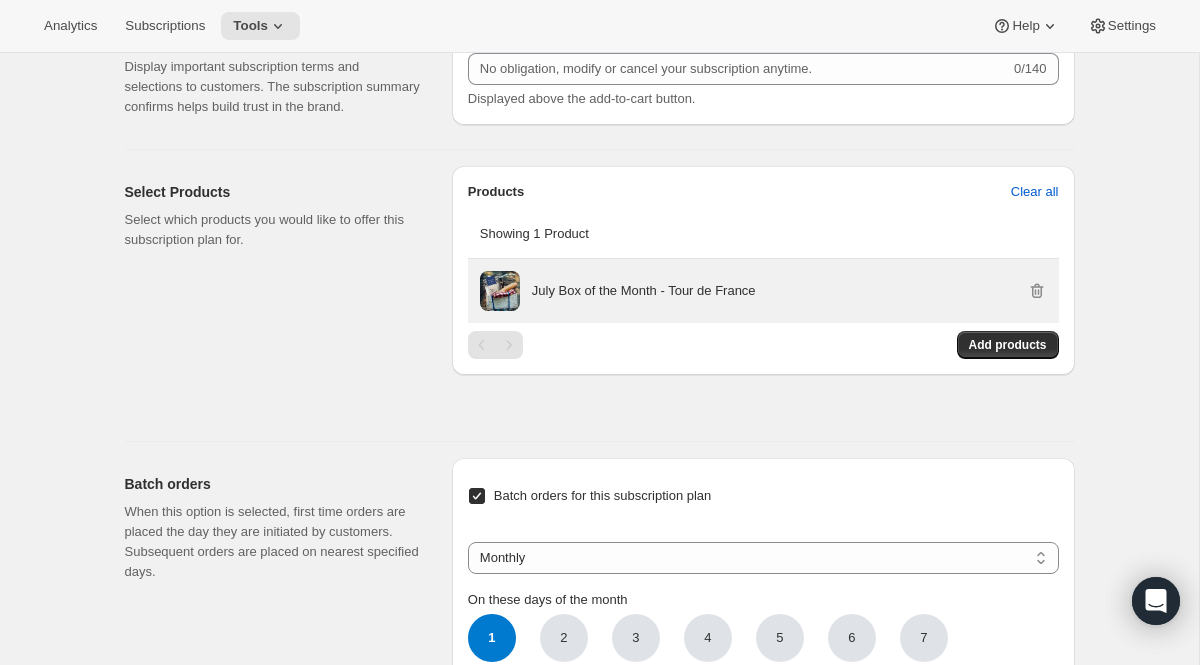 click on "July Box of the Month - Tour de France" at bounding box center (644, 291) 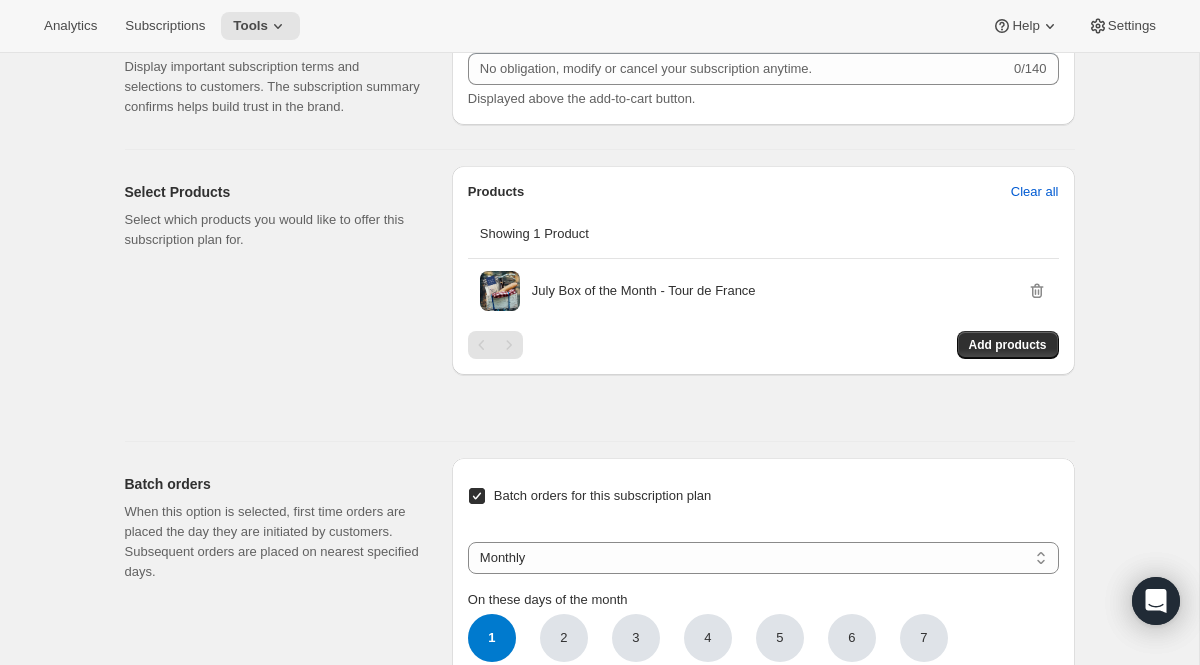 click on "Select Products Select which products you would like to offer this subscription plan for. Products Clear all Showing 1 Product July Box of the Month - Tour de France Add products" at bounding box center [592, 287] 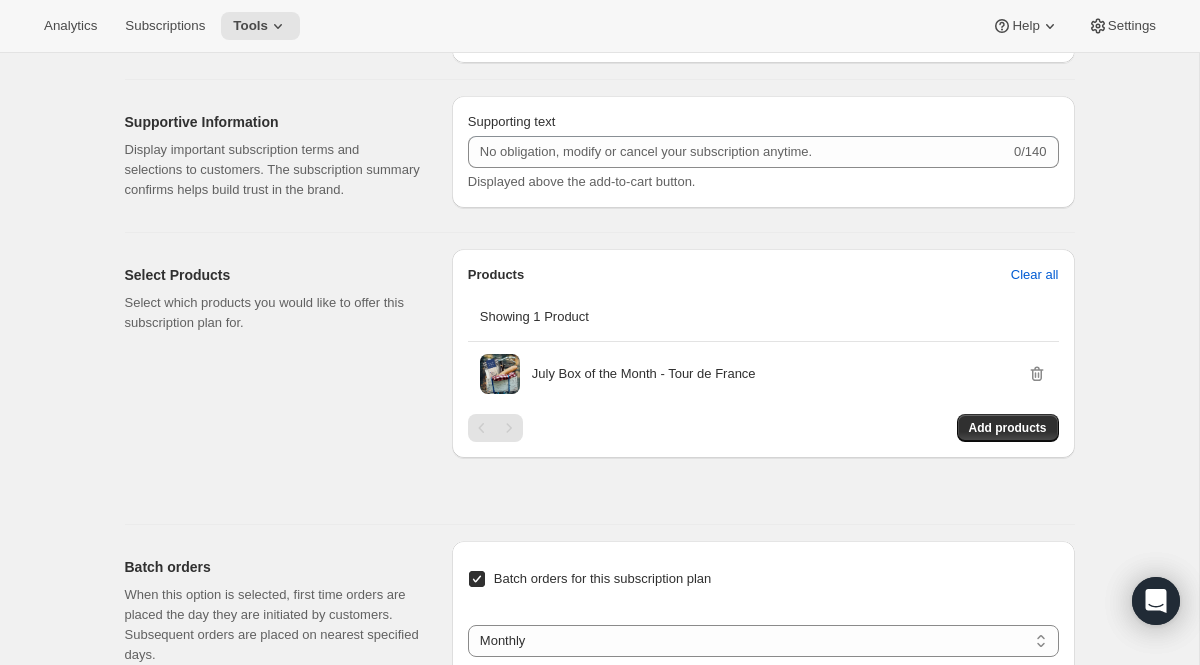 scroll, scrollTop: 945, scrollLeft: 0, axis: vertical 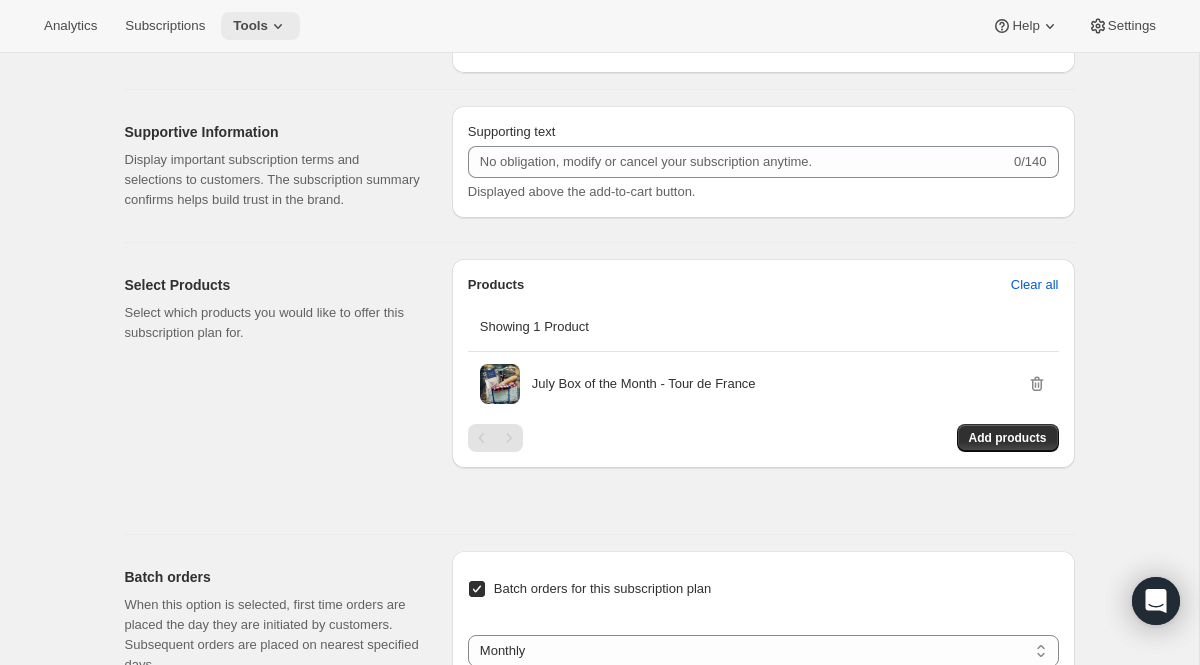 click on "Tools" at bounding box center (260, 26) 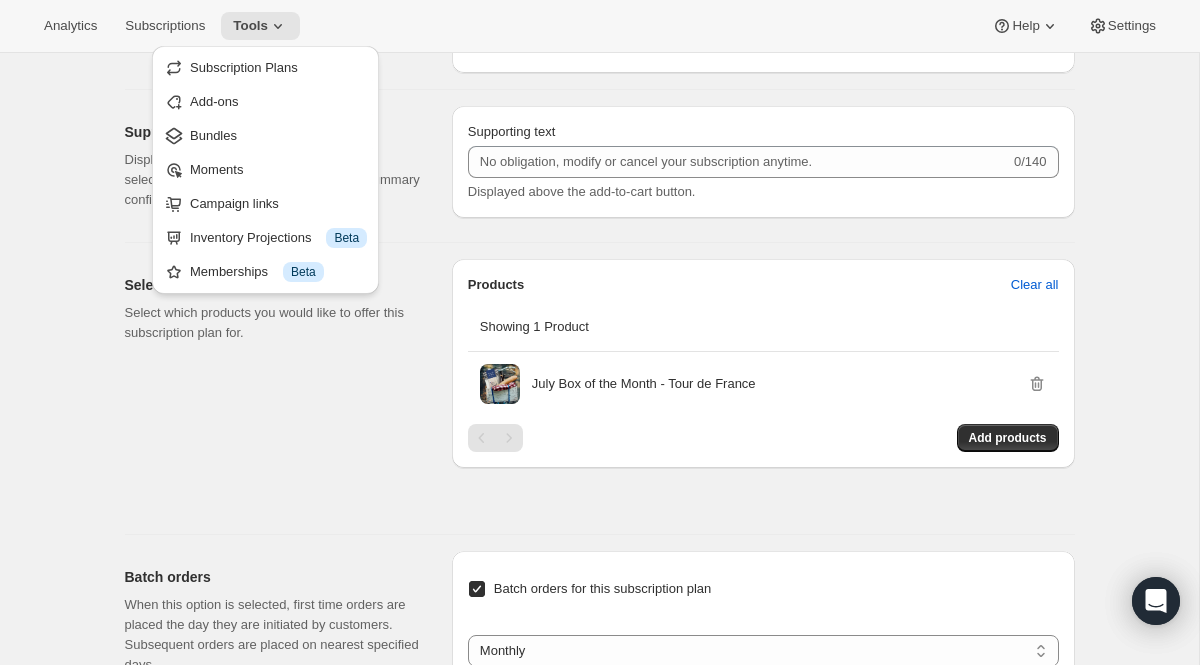 click on "Select Products Select which products you would like to offer this subscription plan for." at bounding box center [280, 388] 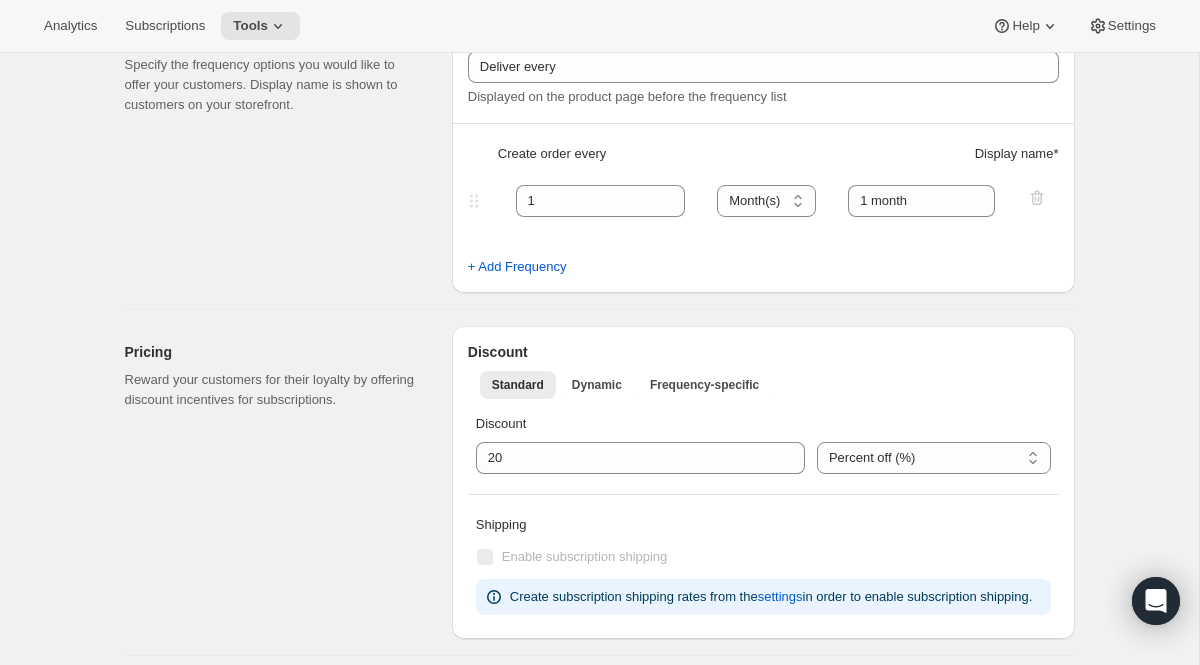 scroll, scrollTop: 565, scrollLeft: 0, axis: vertical 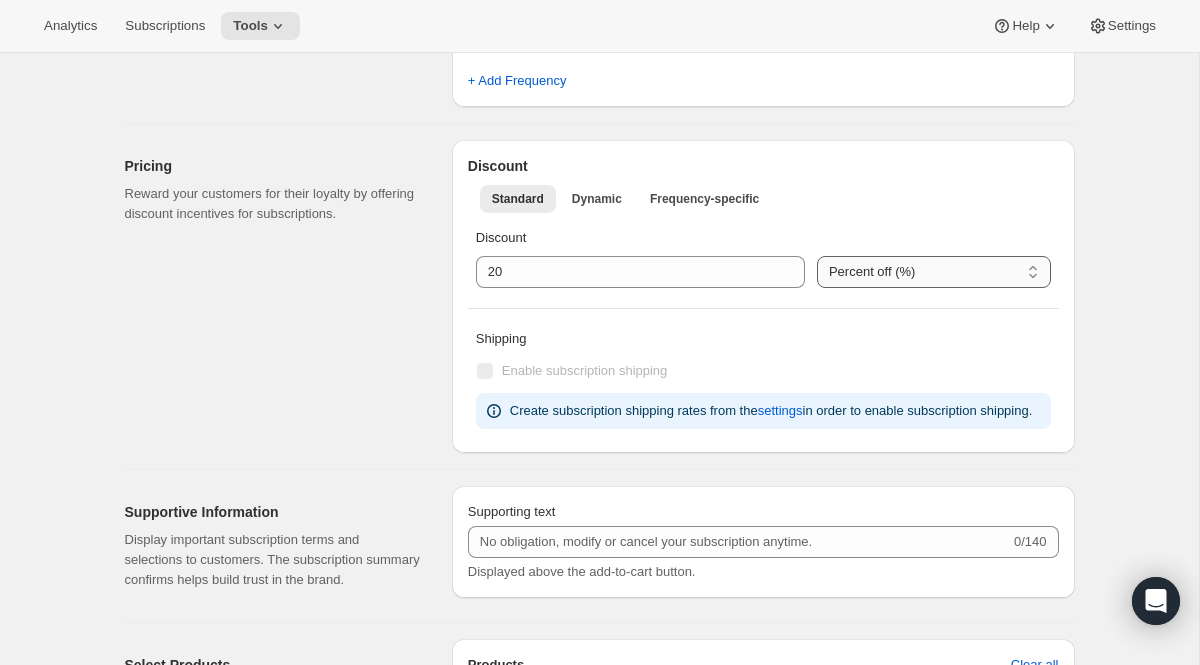 click on "Percent off (%) US Dollars off ($)" at bounding box center (934, 272) 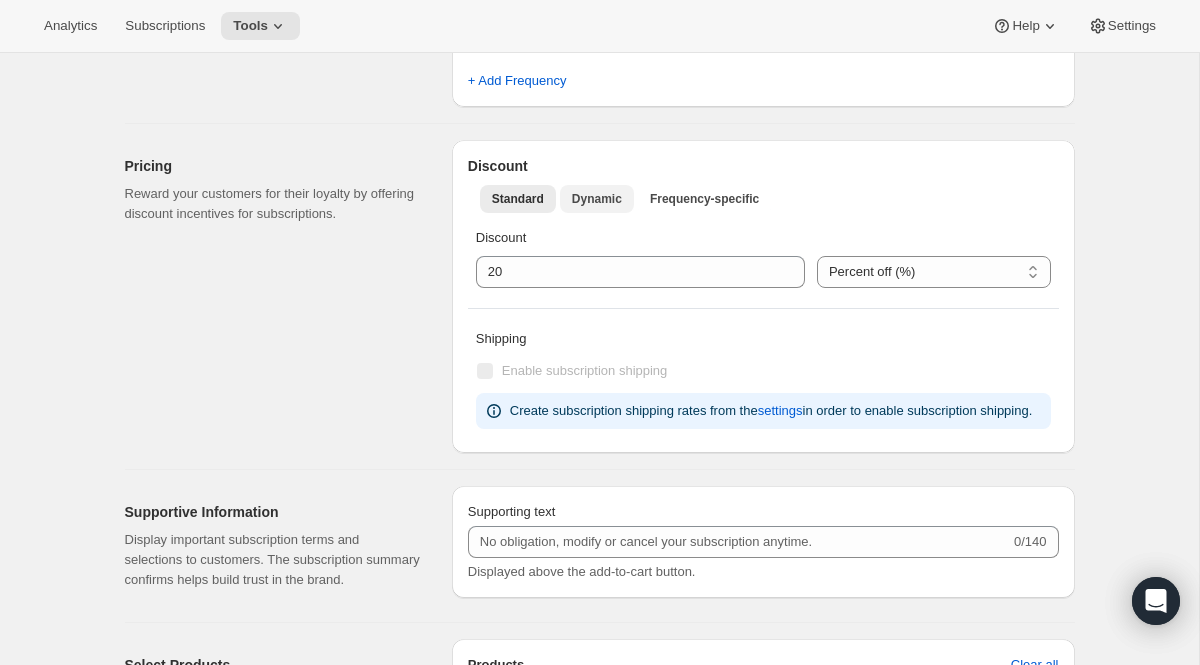 click on "Dynamic" at bounding box center (597, 199) 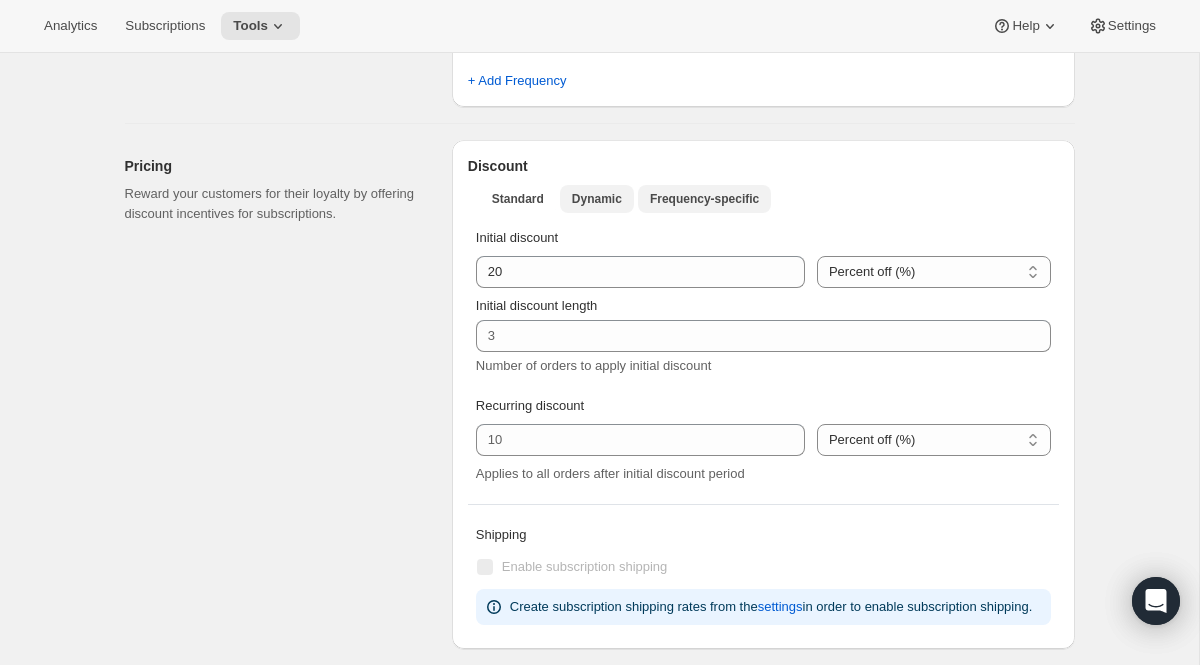 click on "Frequency-specific" at bounding box center (704, 199) 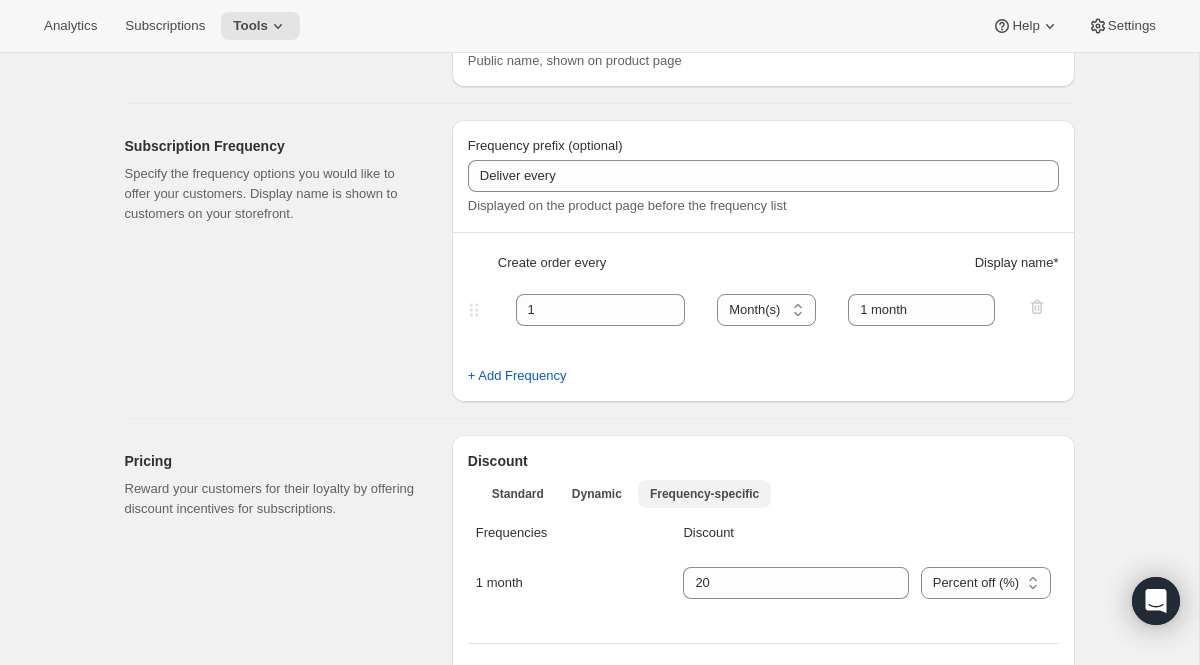 scroll, scrollTop: 0, scrollLeft: 0, axis: both 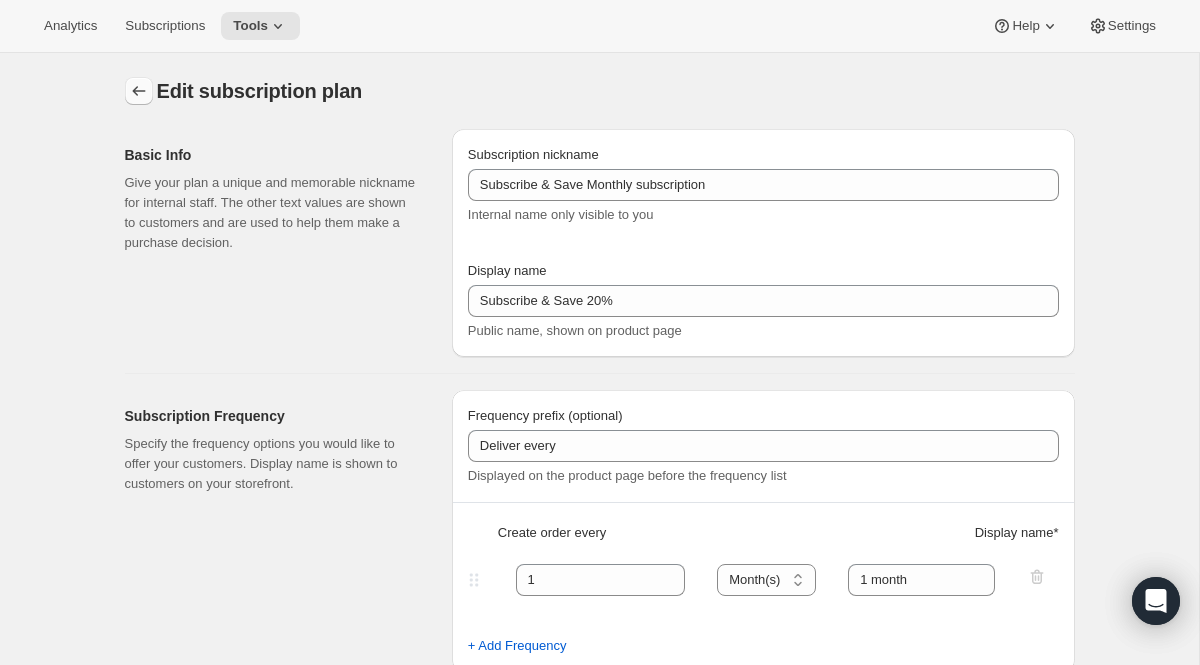 click 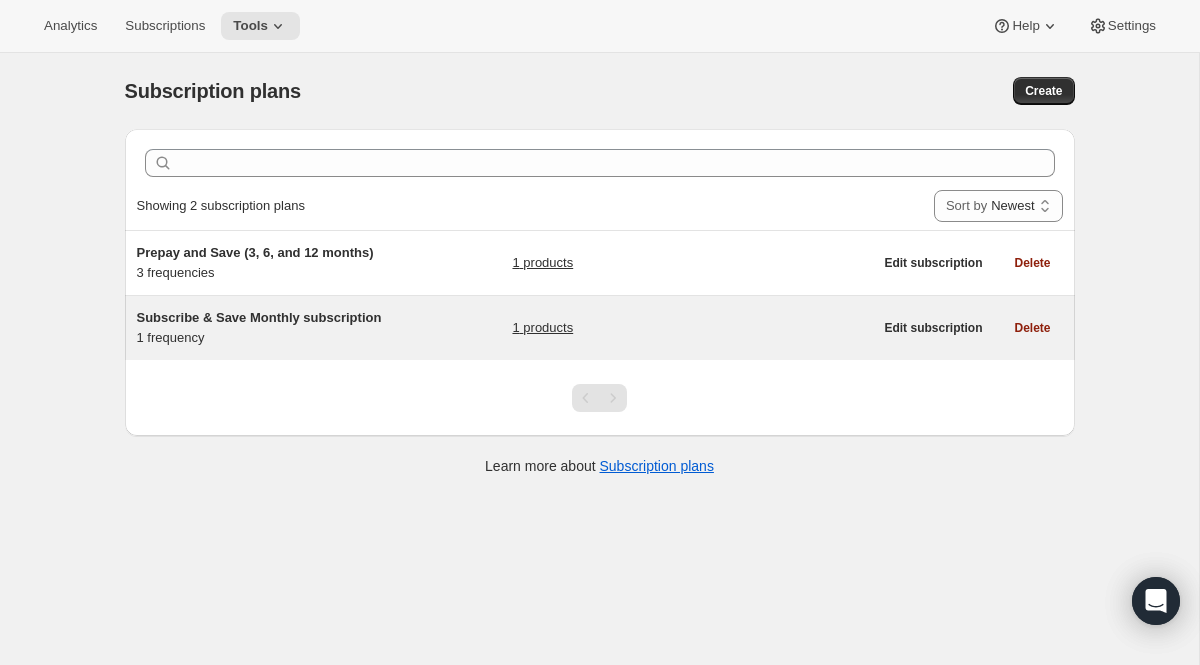 click on "1   products" at bounding box center [542, 328] 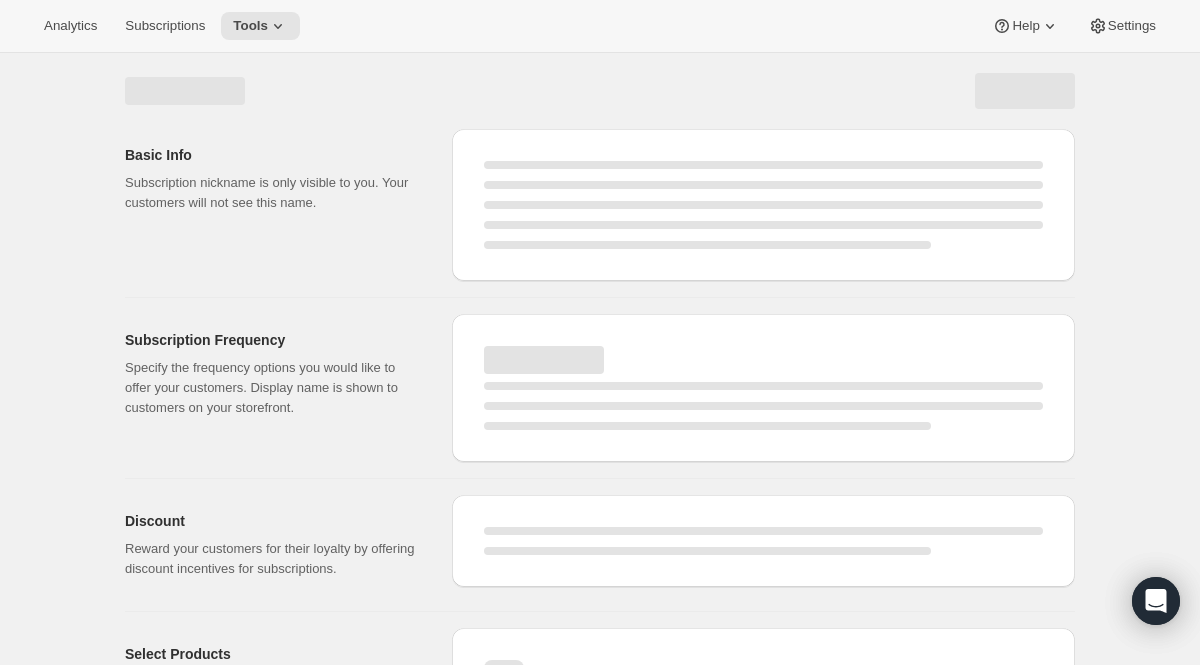 select on "WEEK" 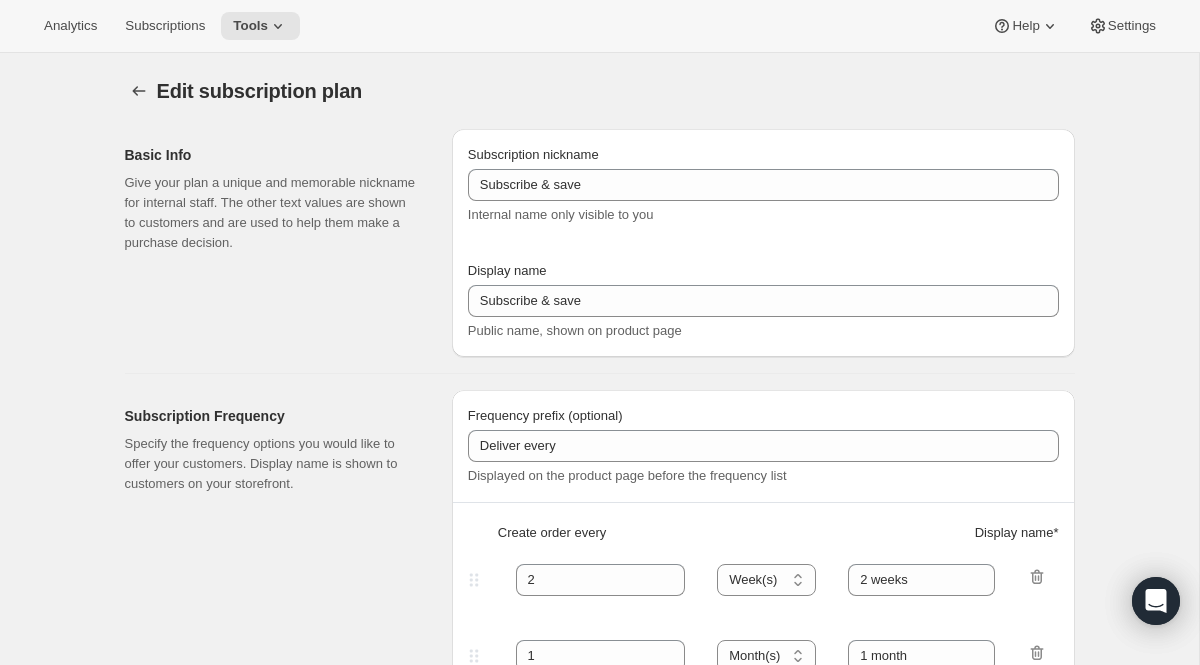 type on "Subscribe & Save Monthly subscription" 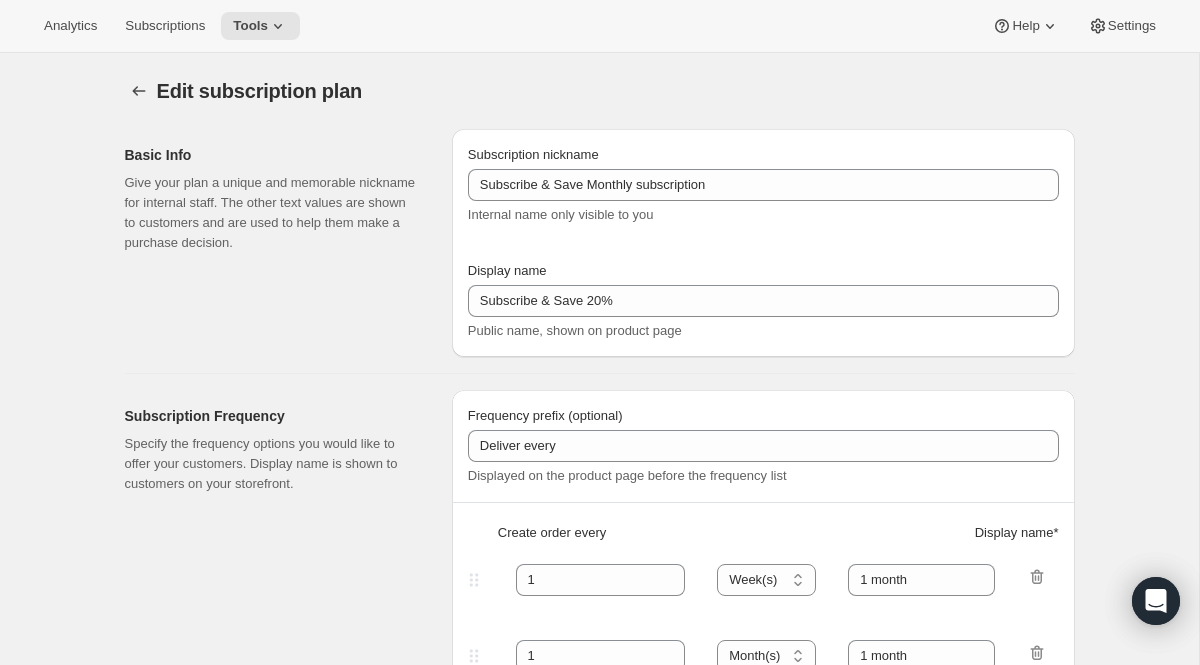 select on "MONTHDAY" 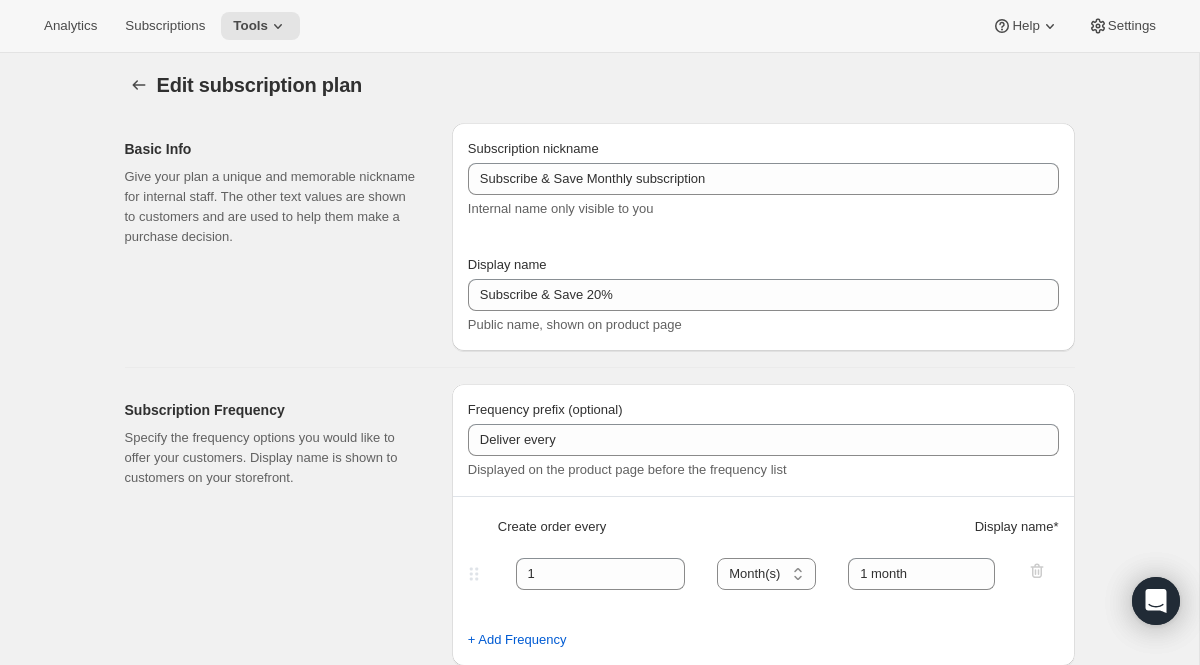 scroll, scrollTop: 0, scrollLeft: 0, axis: both 